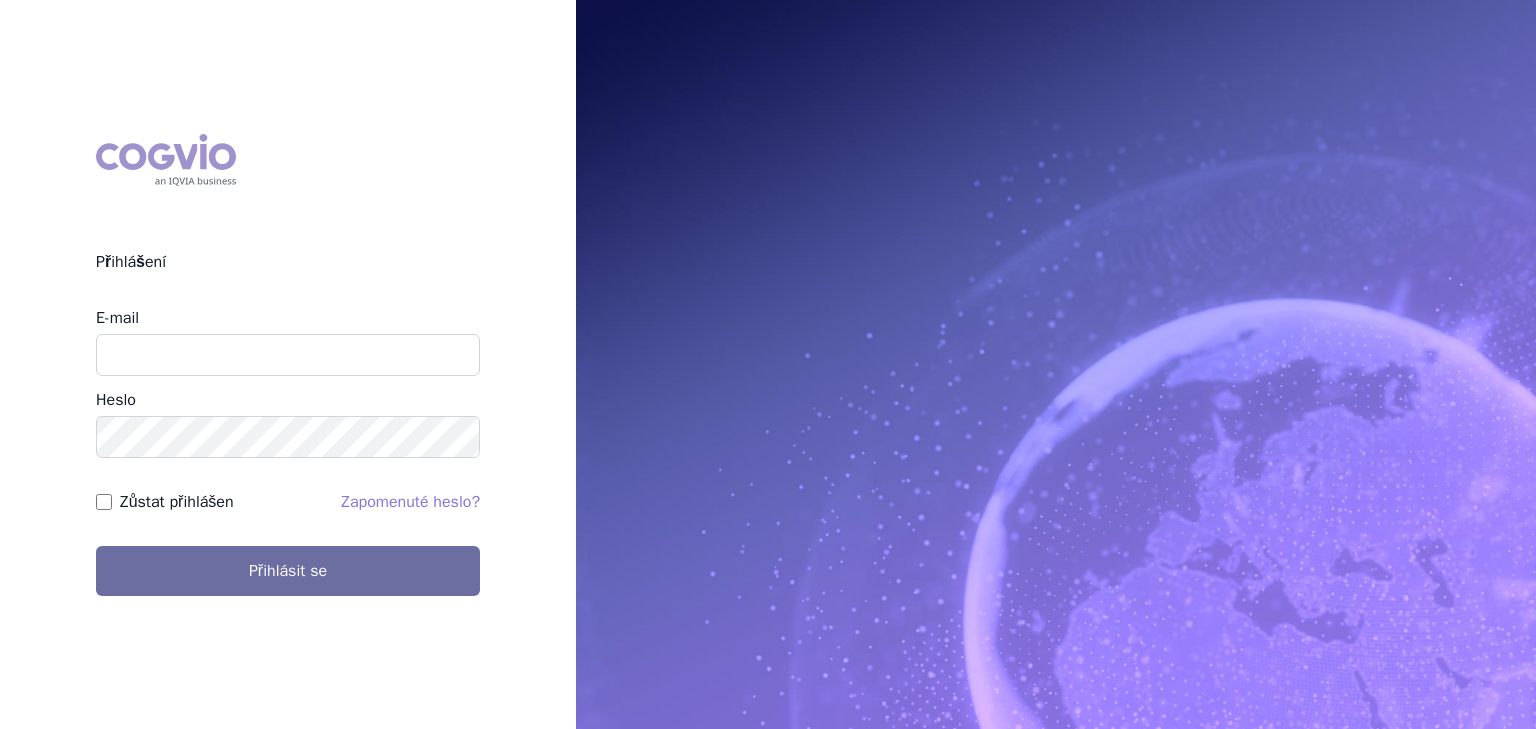 click on "E-mail
Heslo" at bounding box center (288, 382) 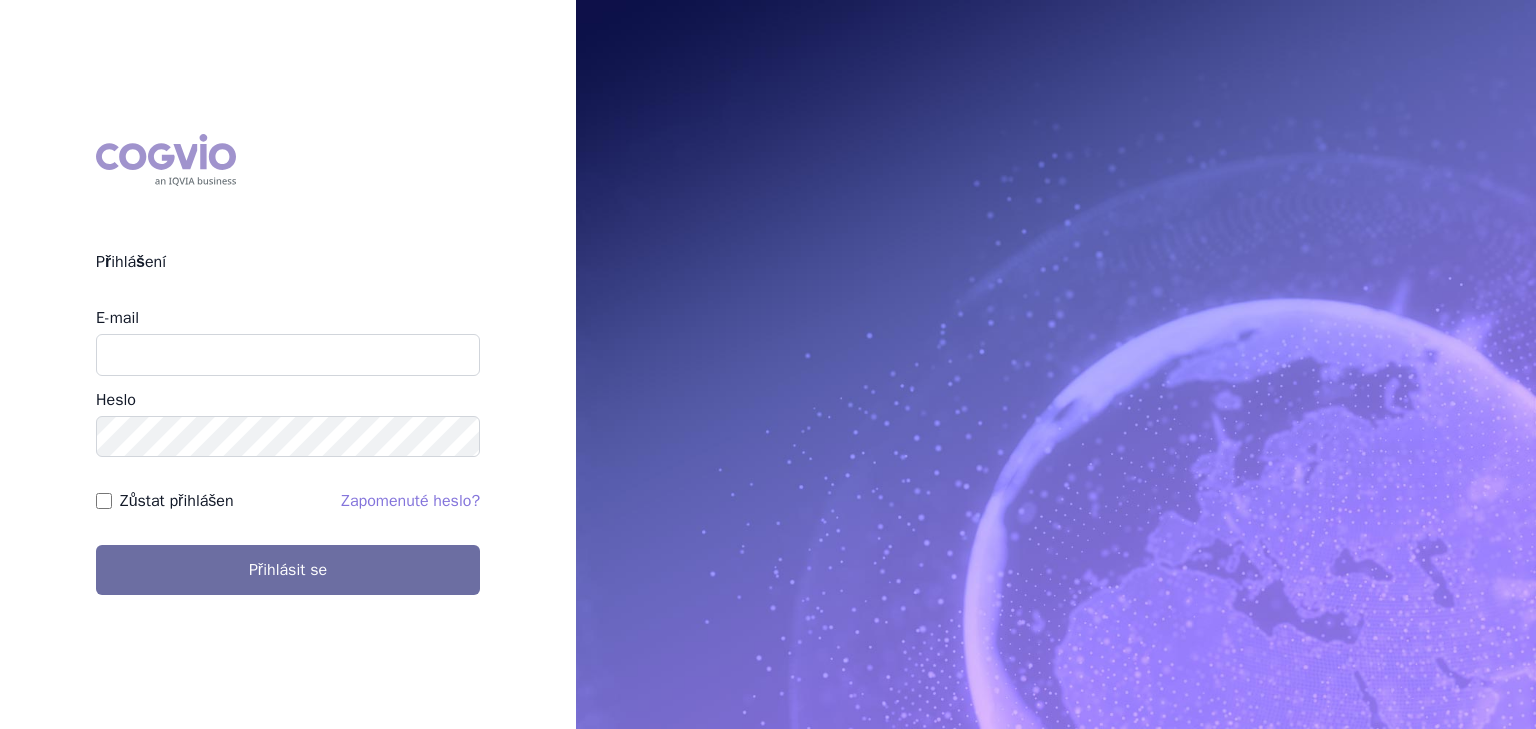 scroll, scrollTop: 0, scrollLeft: 0, axis: both 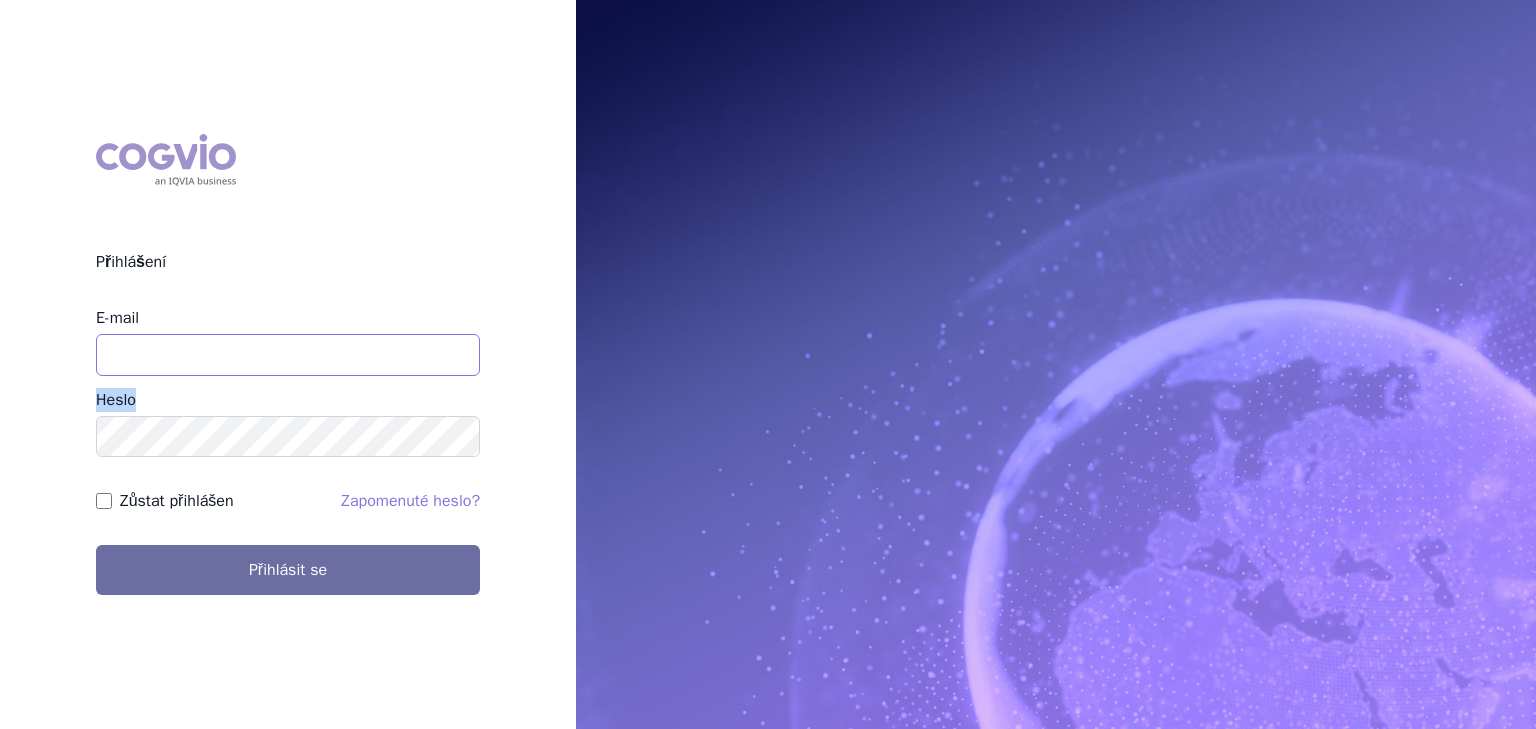 click on "E-mail" at bounding box center [288, 355] 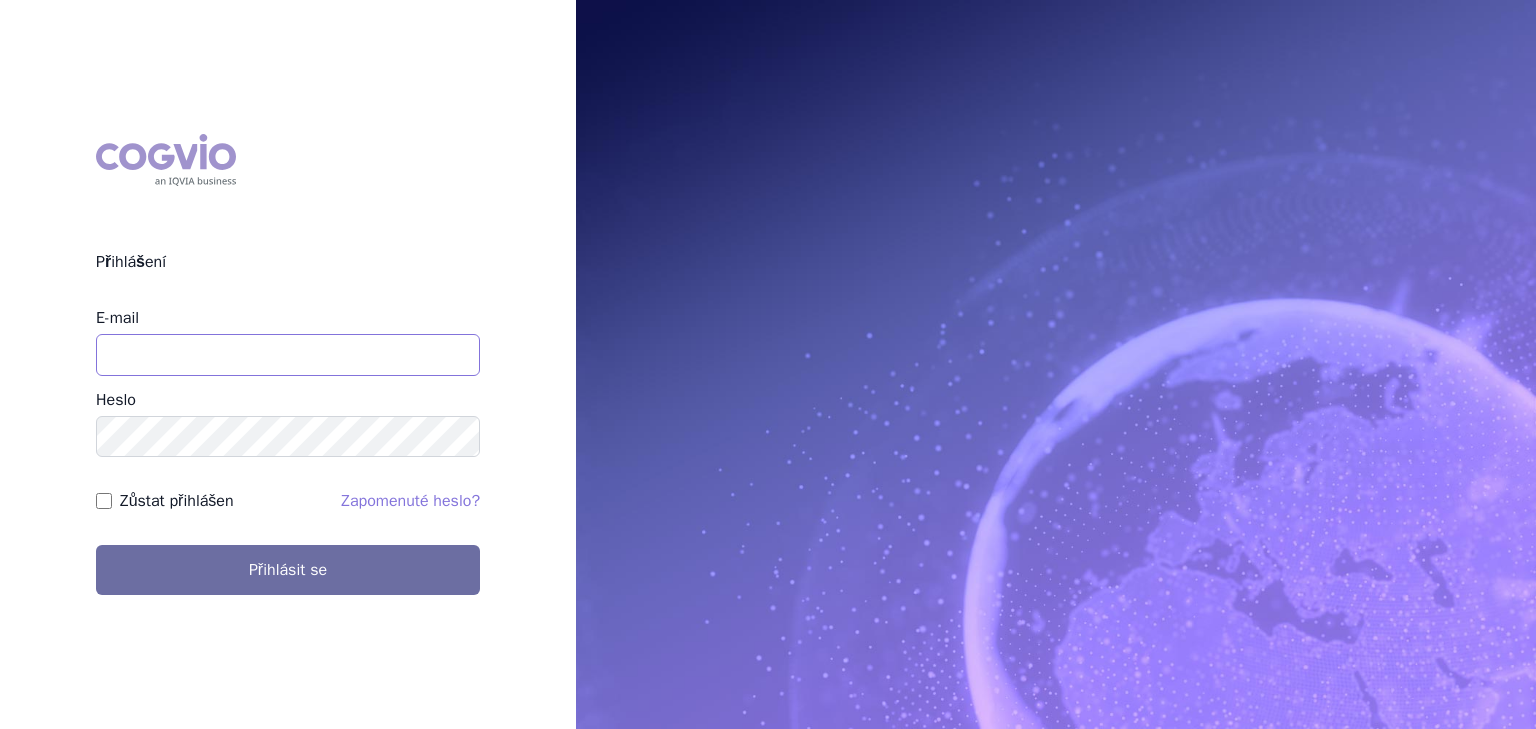 type on "vaclav.smekal@astrazeneca.com" 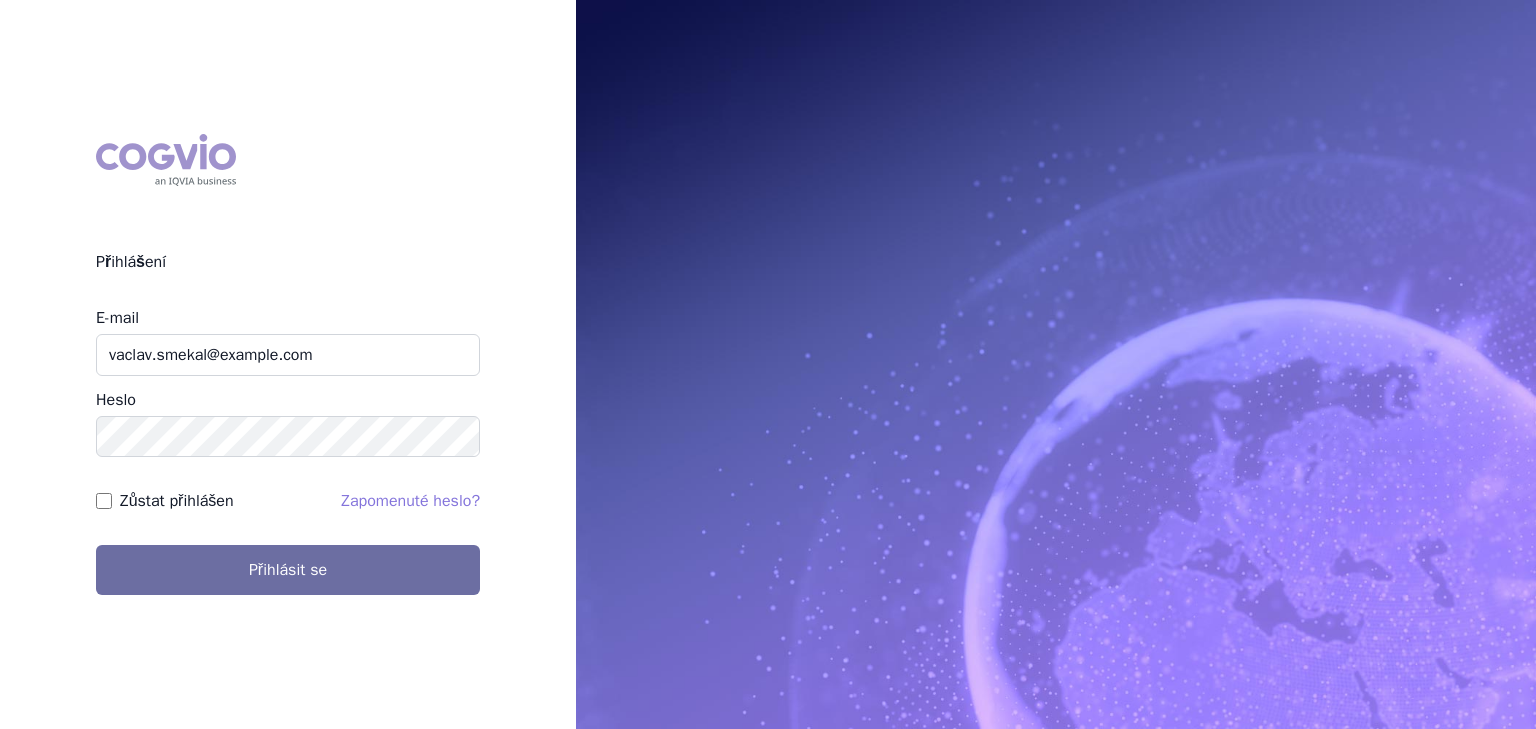 click on "Zůstat přihlášen" at bounding box center [104, 501] 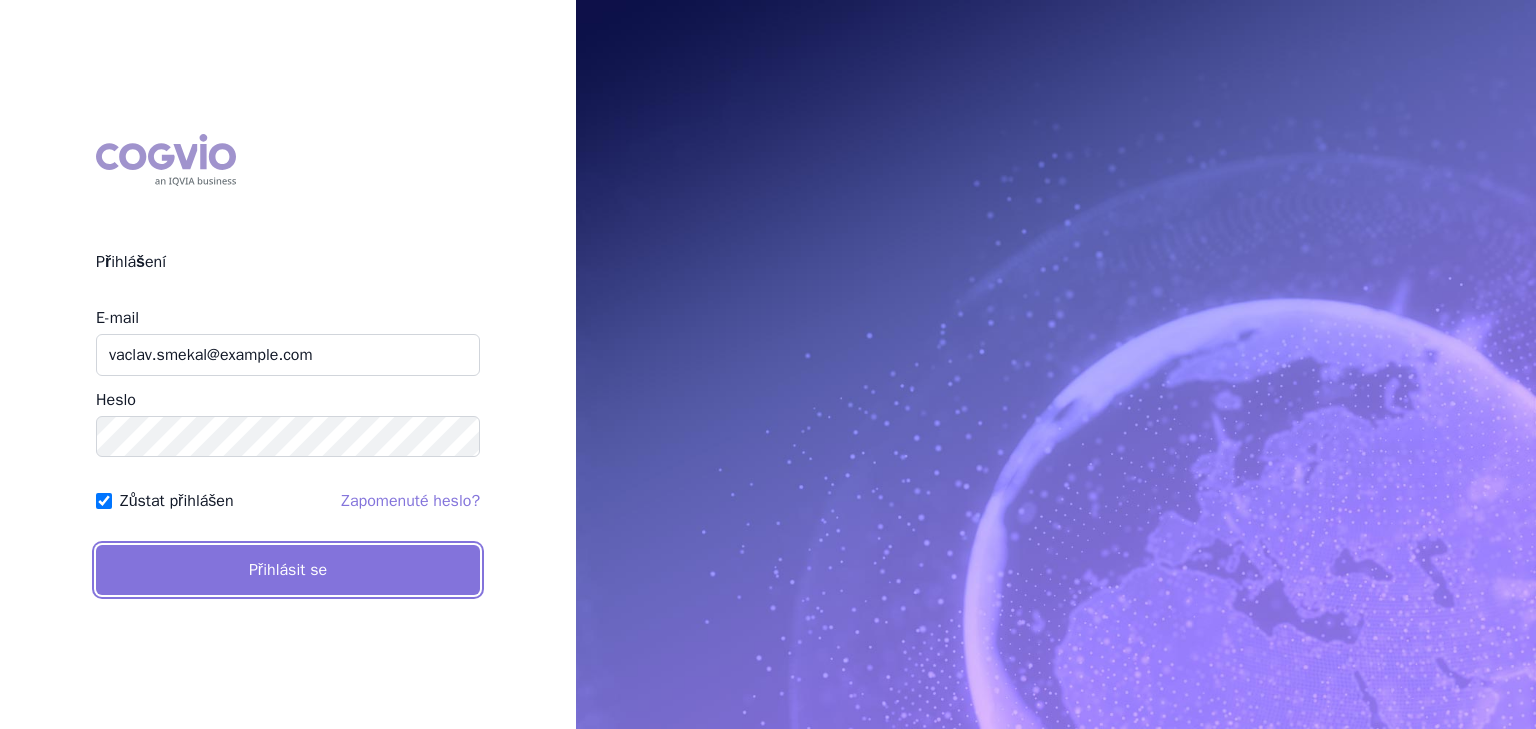 click on "Přihlásit se" at bounding box center [288, 570] 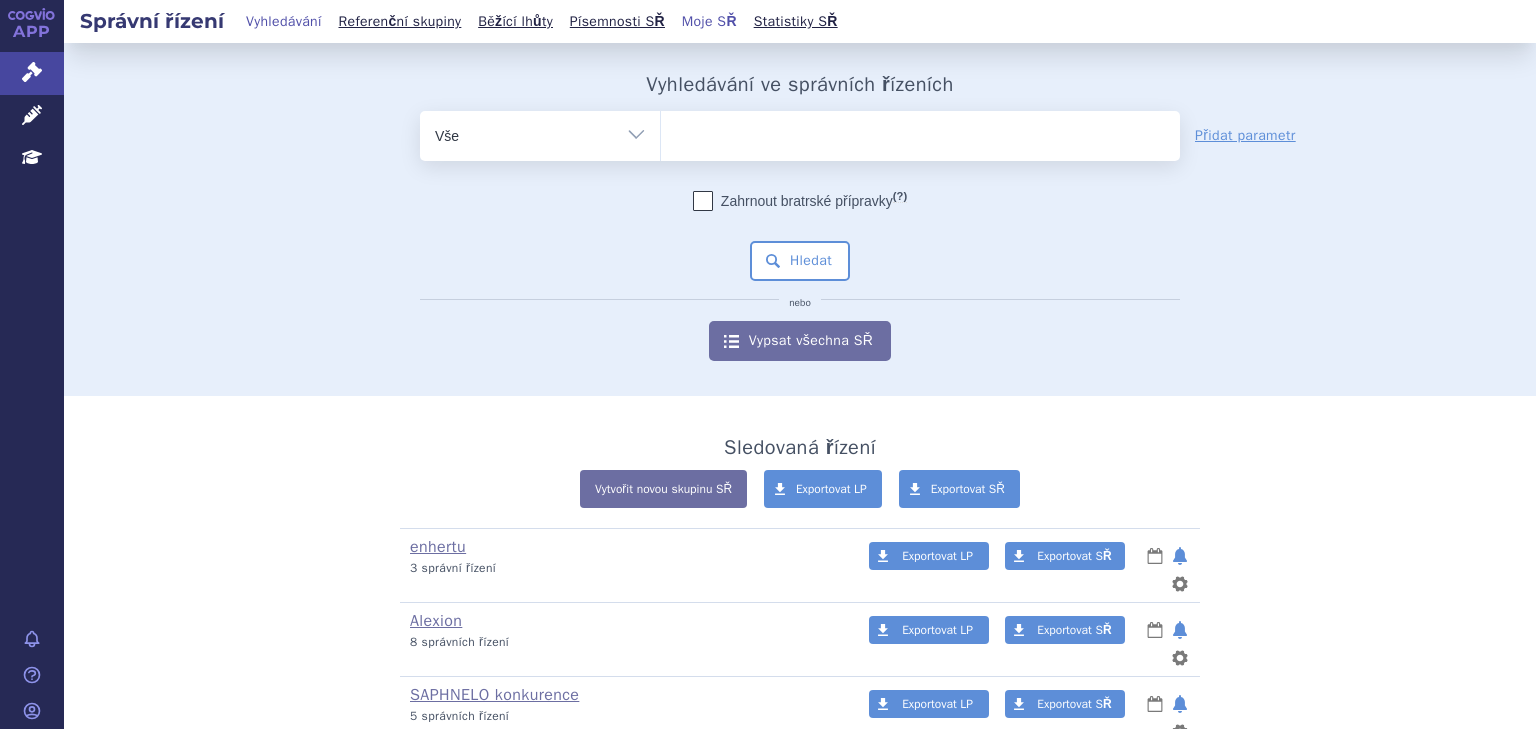 scroll, scrollTop: 0, scrollLeft: 0, axis: both 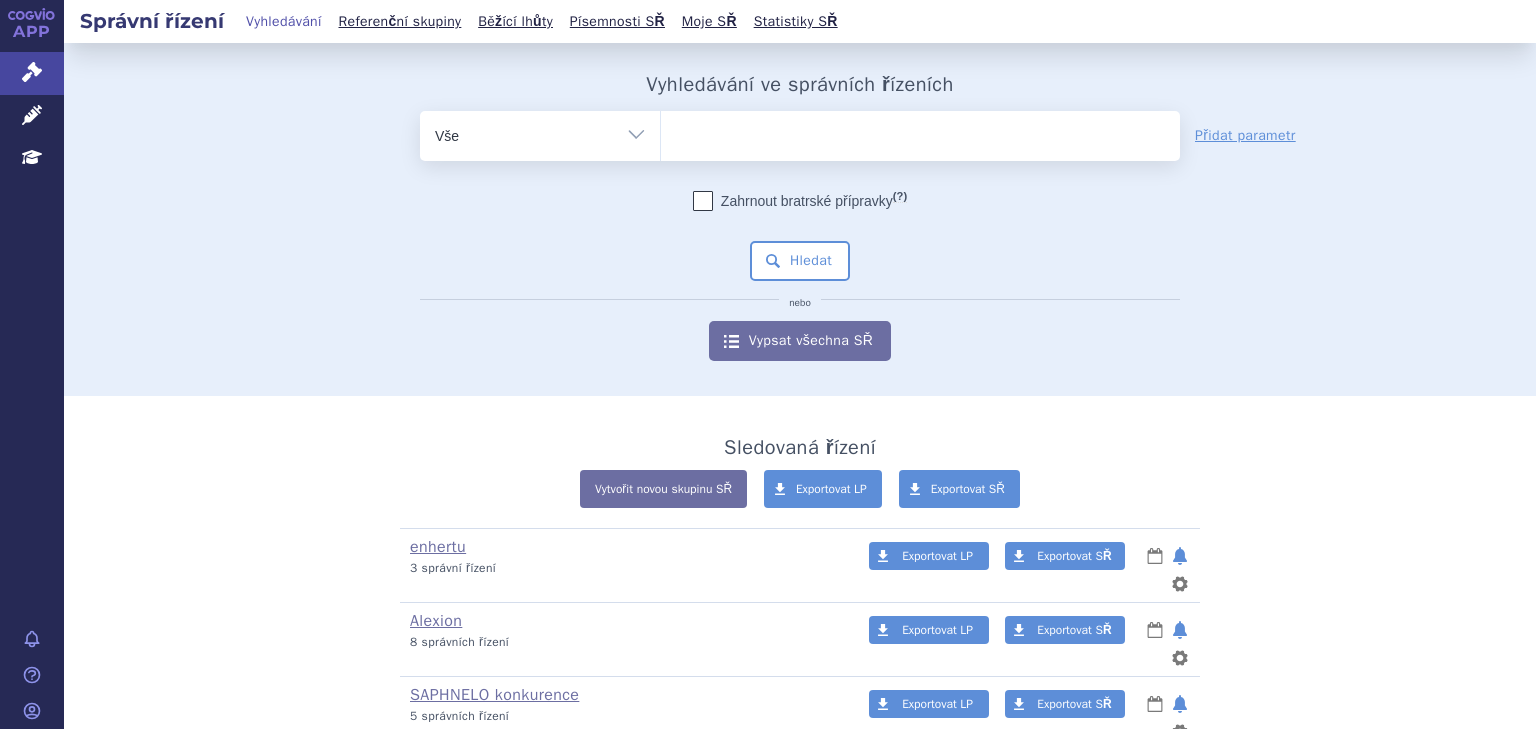 click at bounding box center [920, 132] 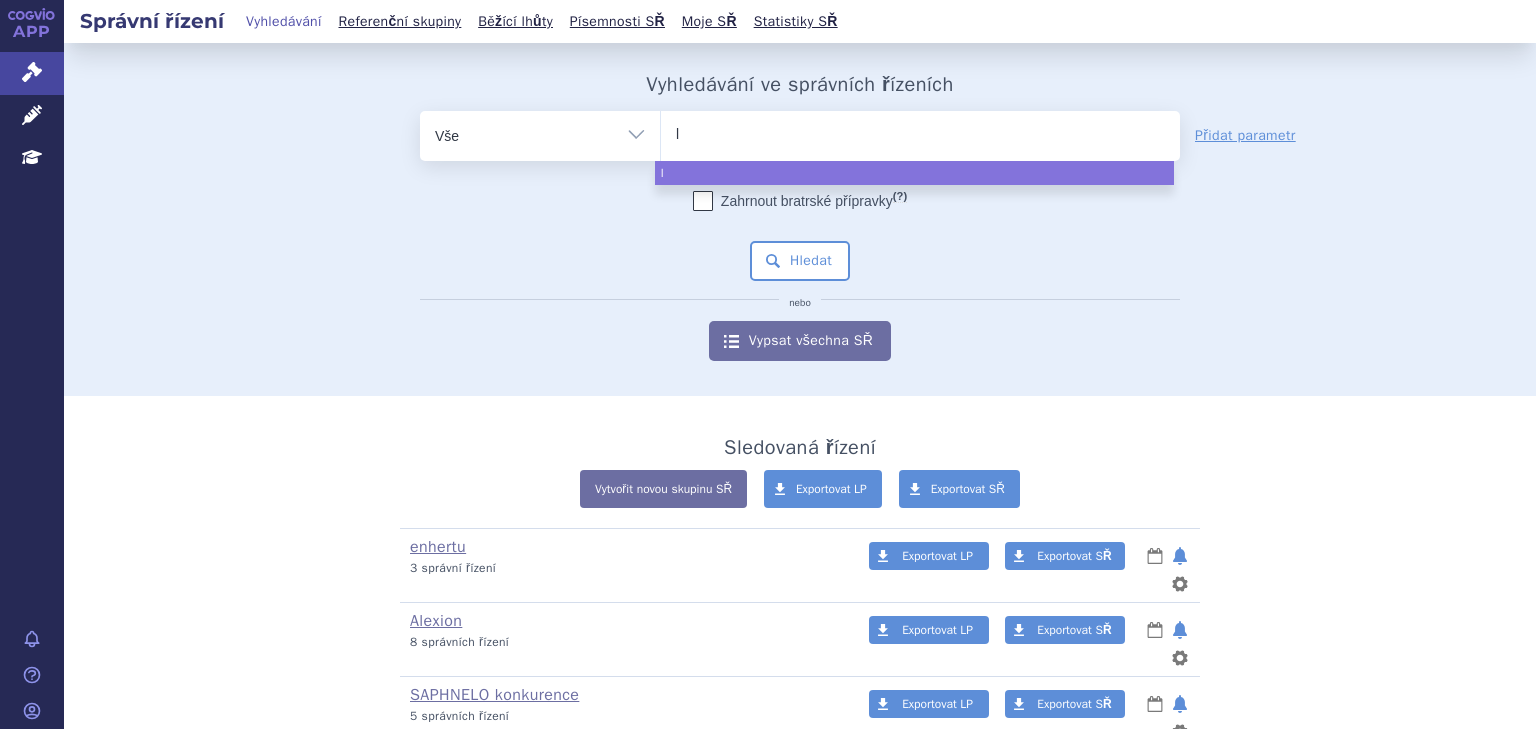 type on "lu" 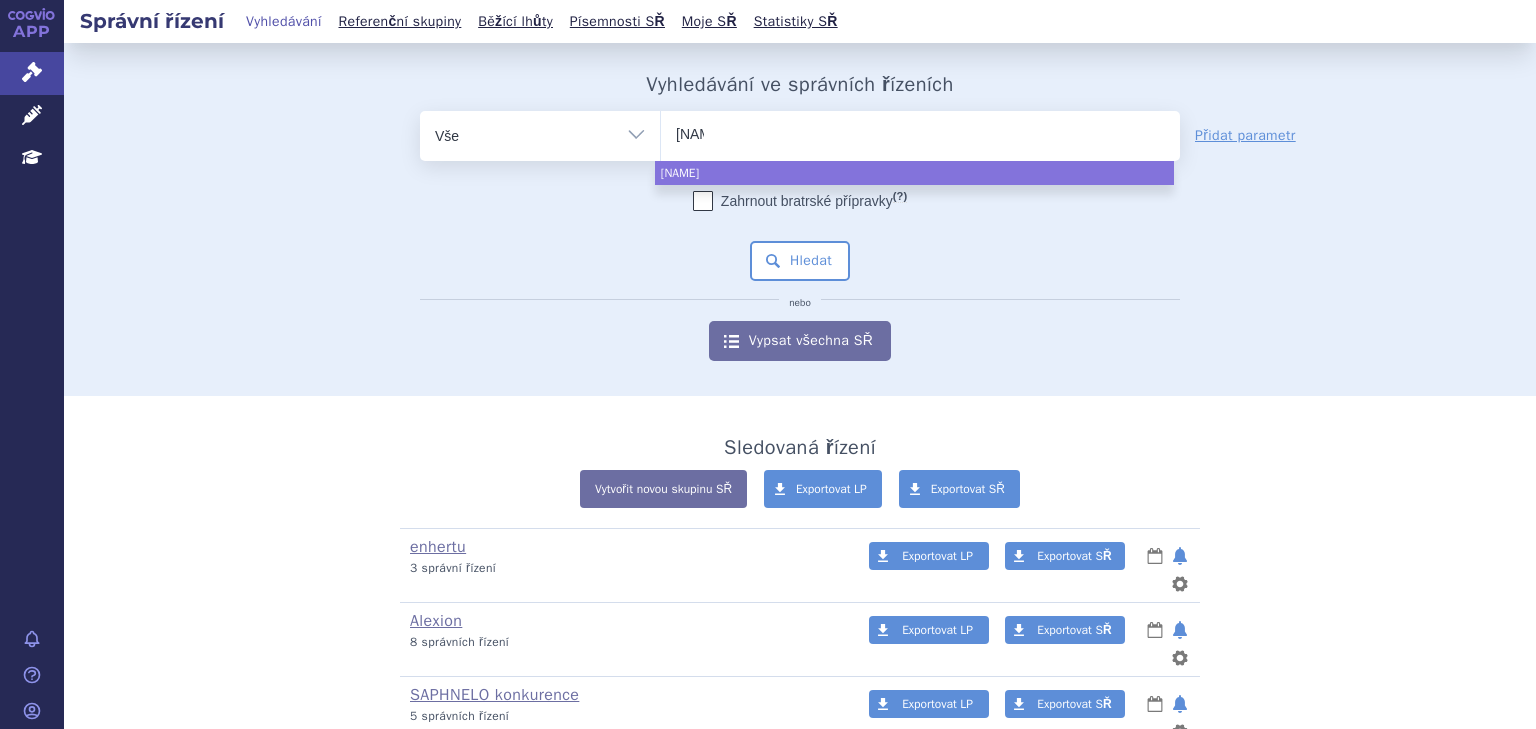 type on "lur" 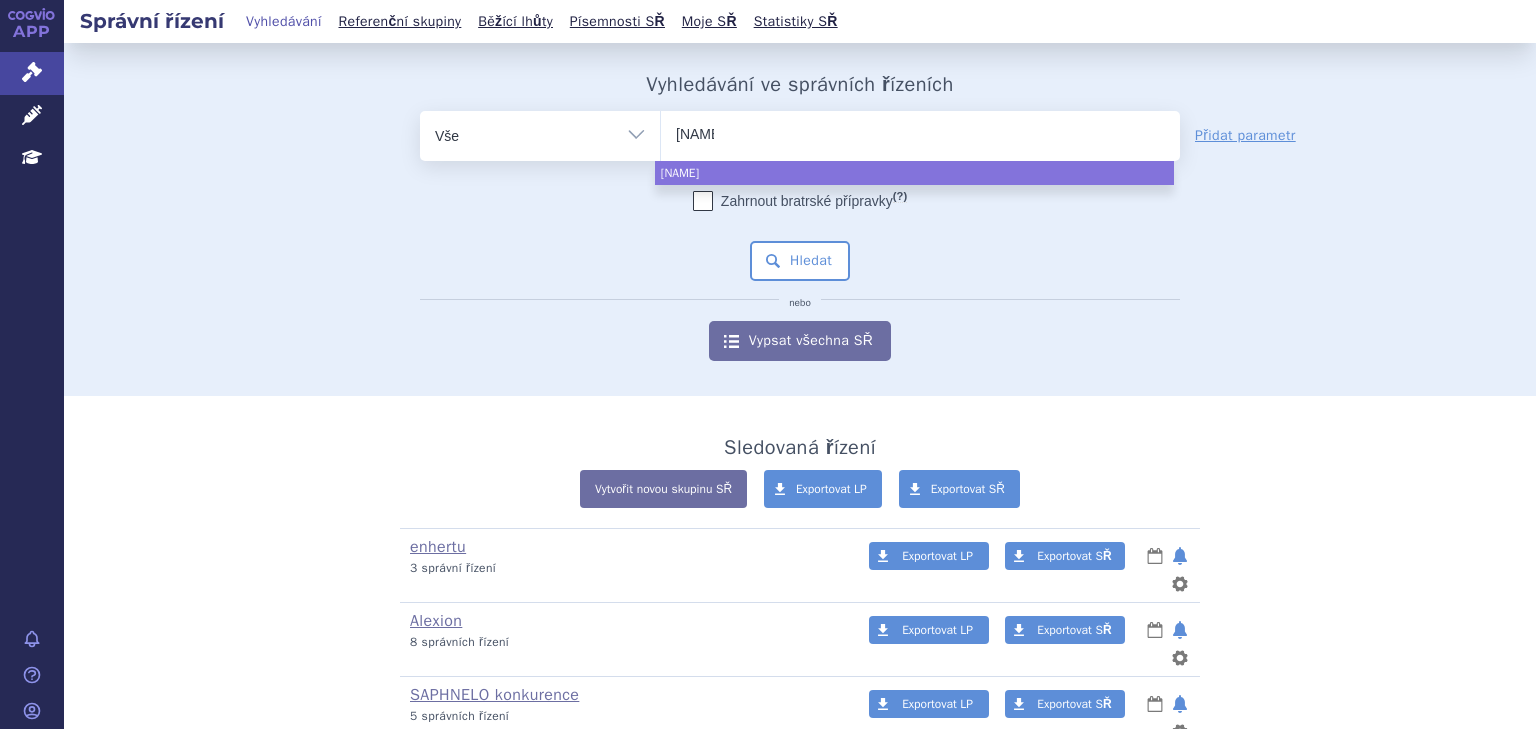 type on "lurb" 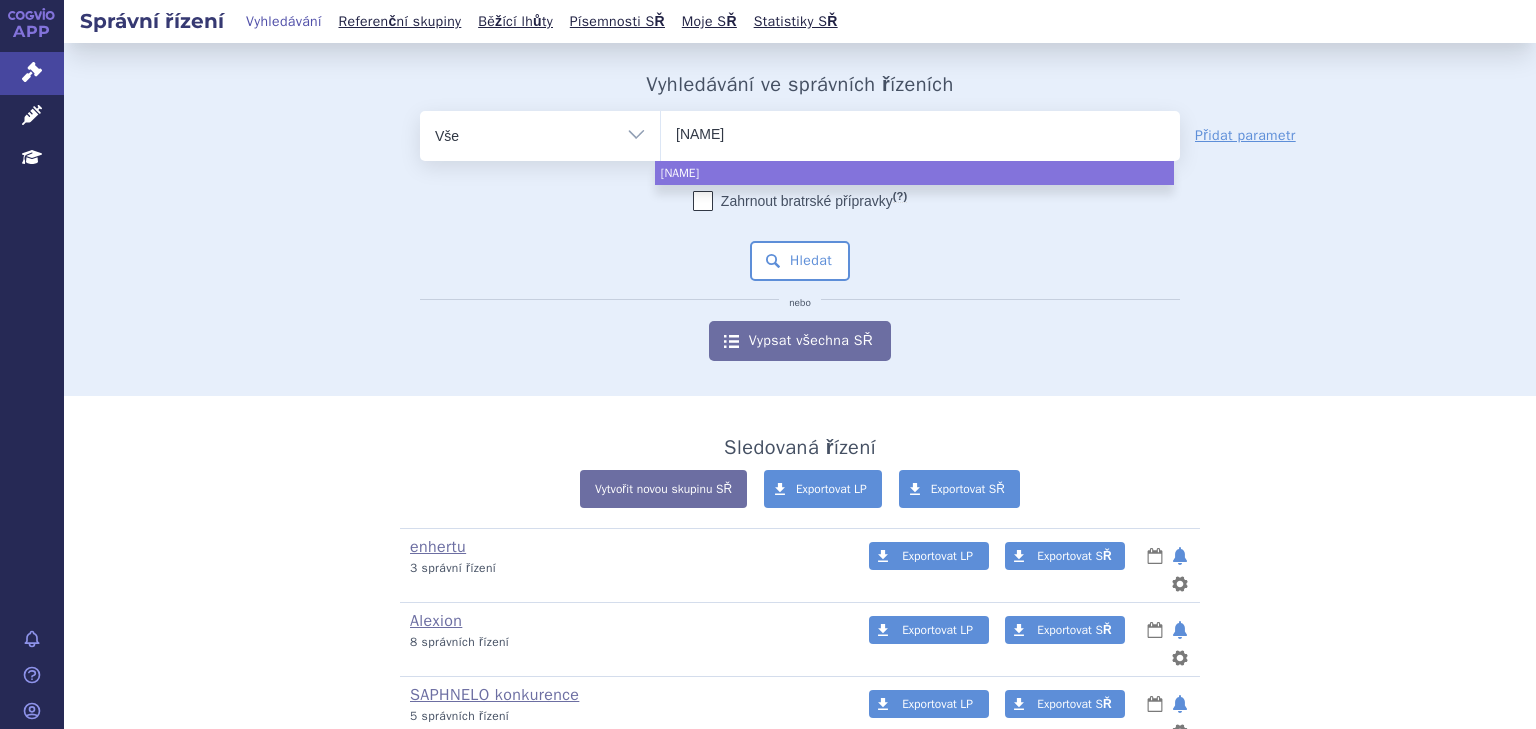 type on "lurbin" 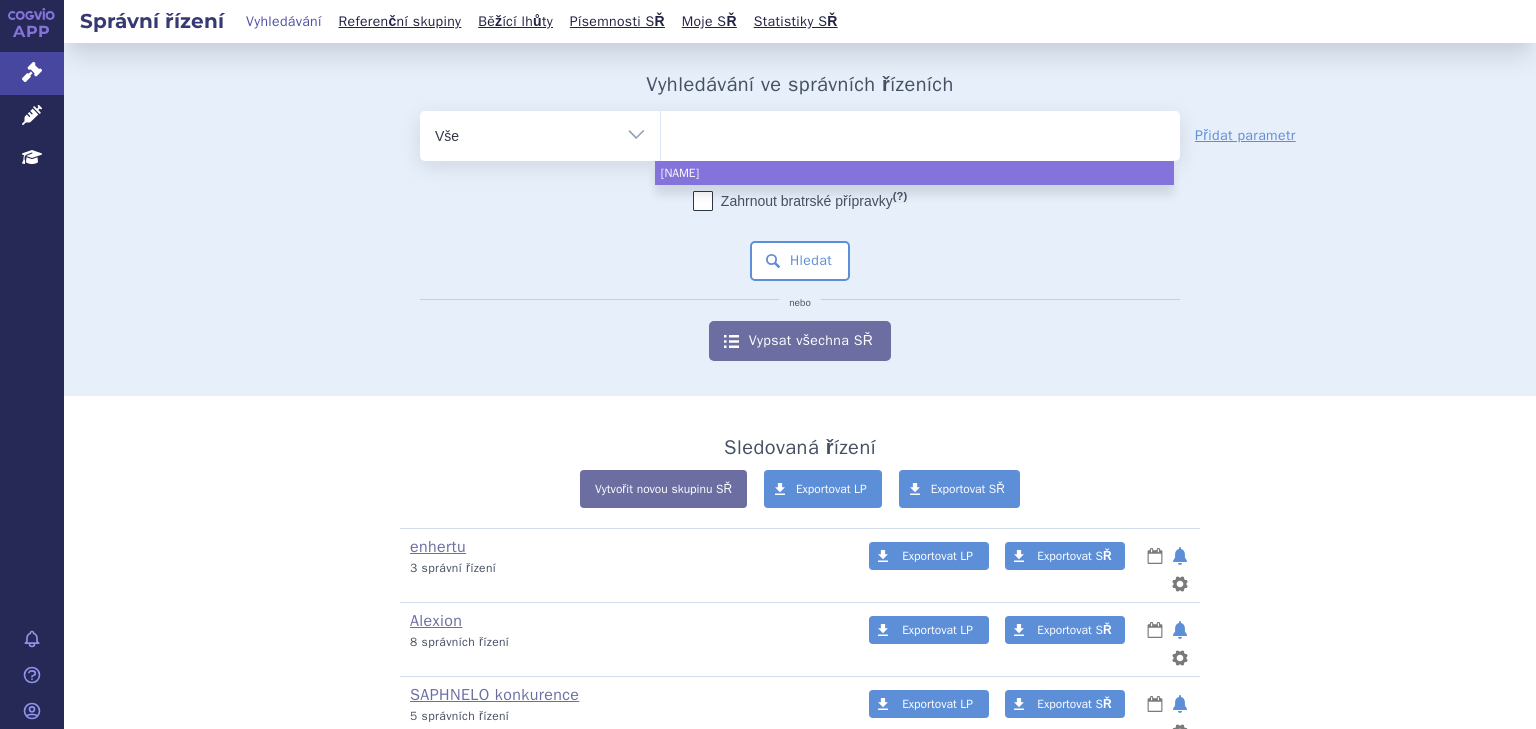 select on "lurbinectedin" 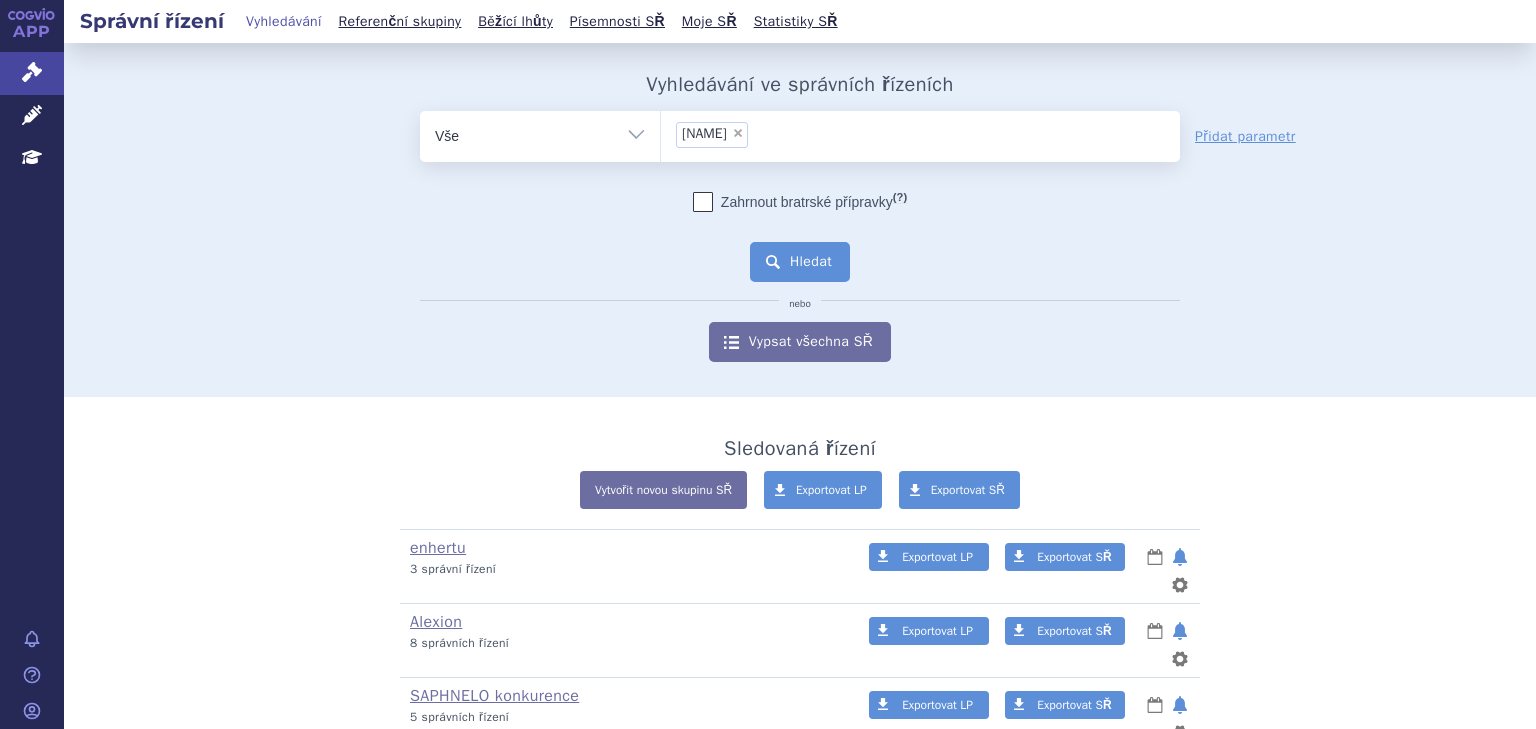 click on "Hledat" at bounding box center [800, 262] 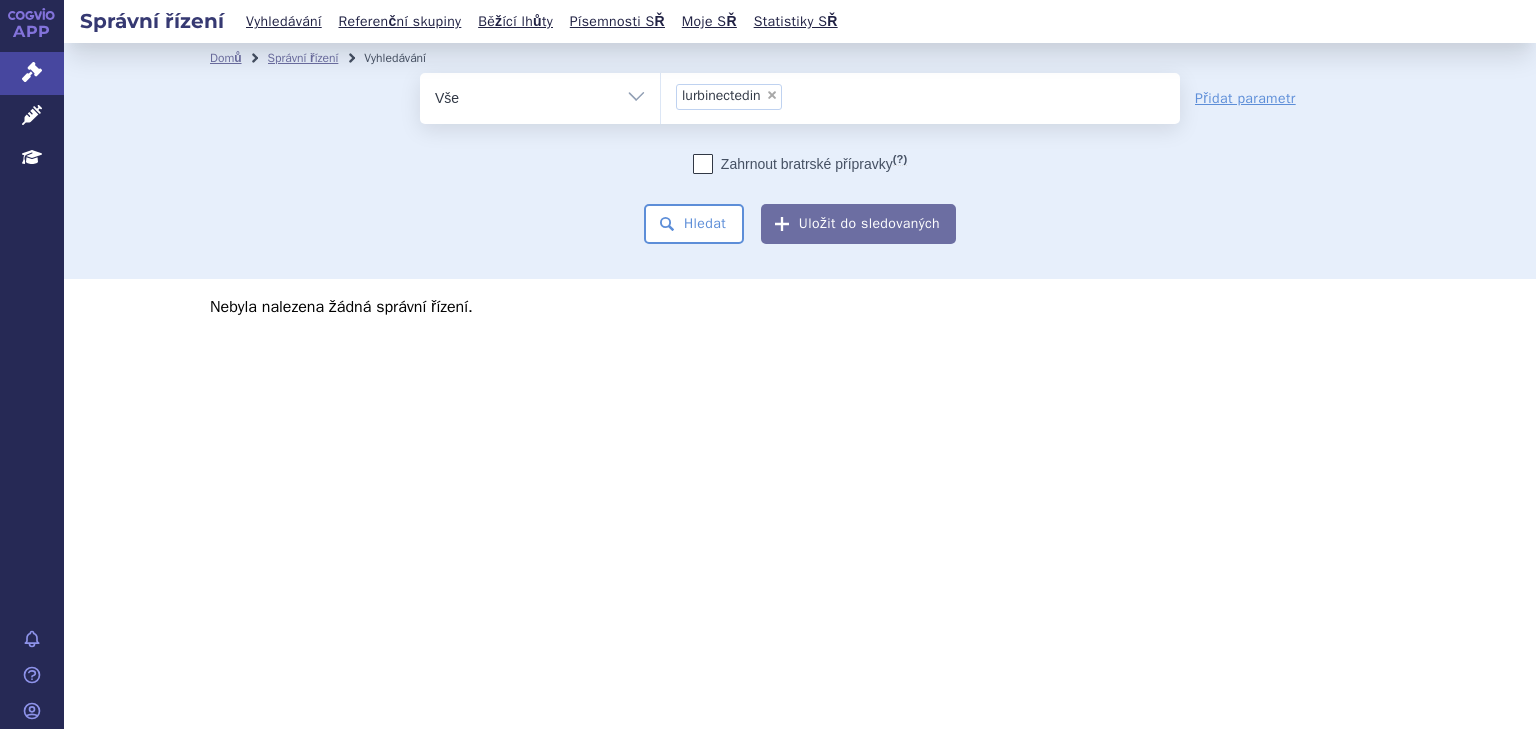 scroll, scrollTop: 0, scrollLeft: 0, axis: both 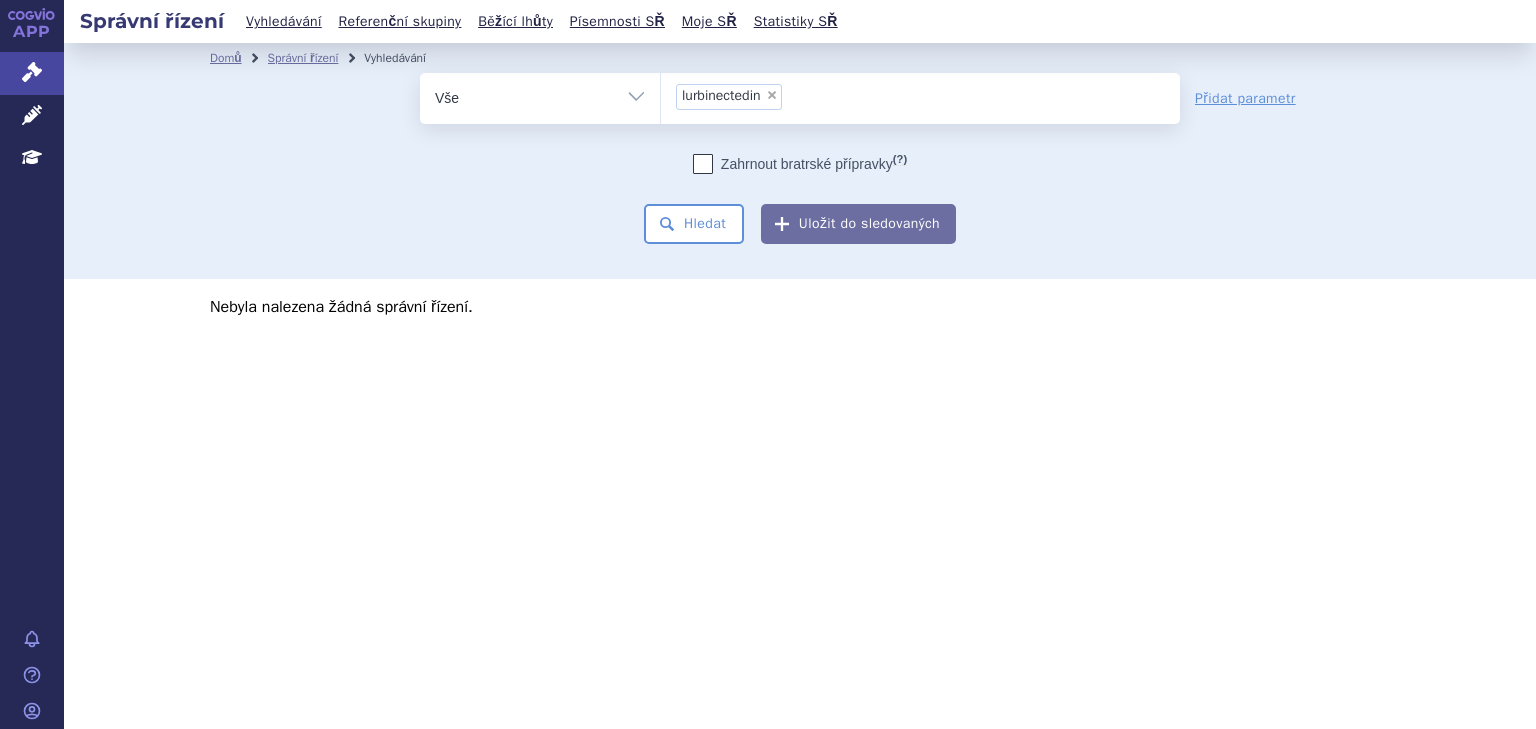 click on "×" at bounding box center [772, 95] 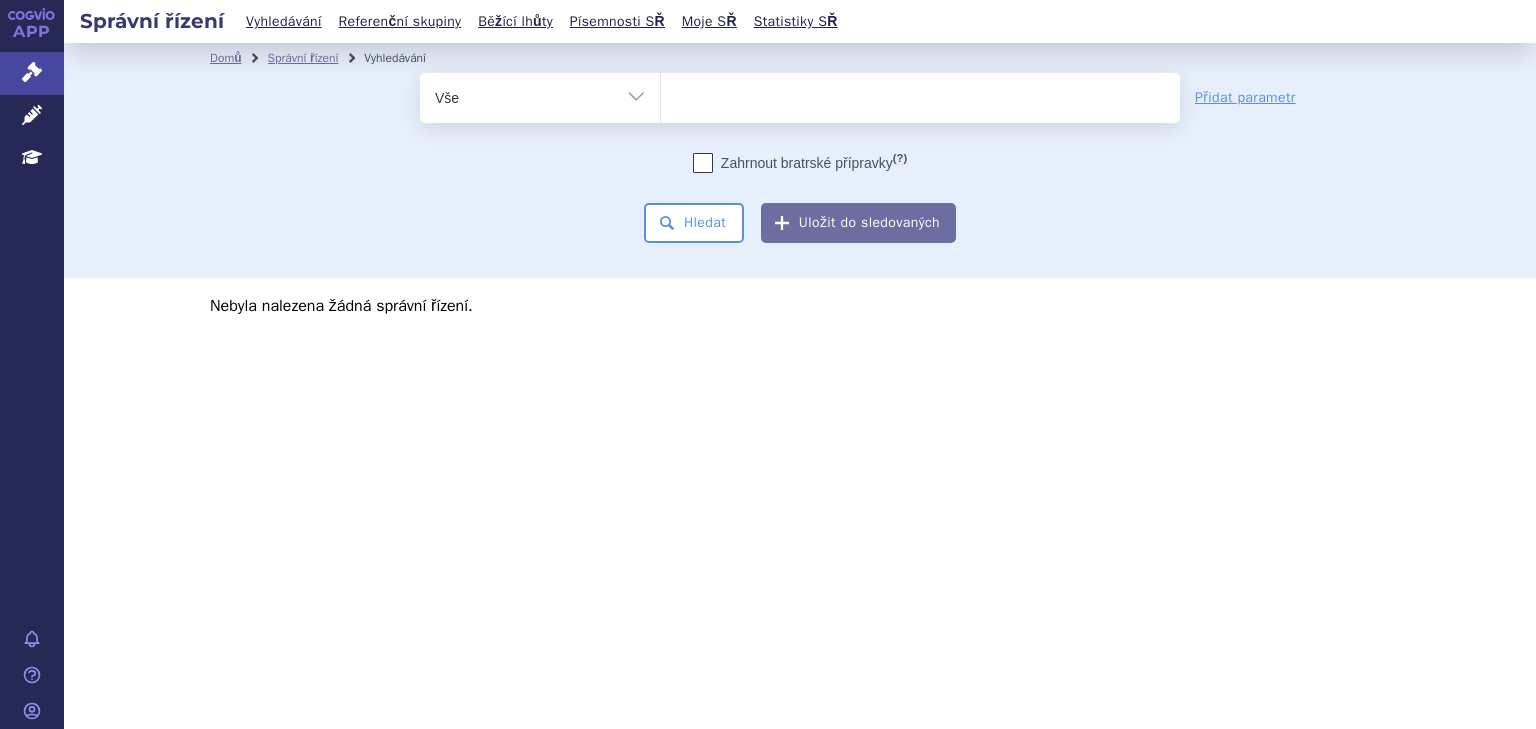 click at bounding box center (920, 94) 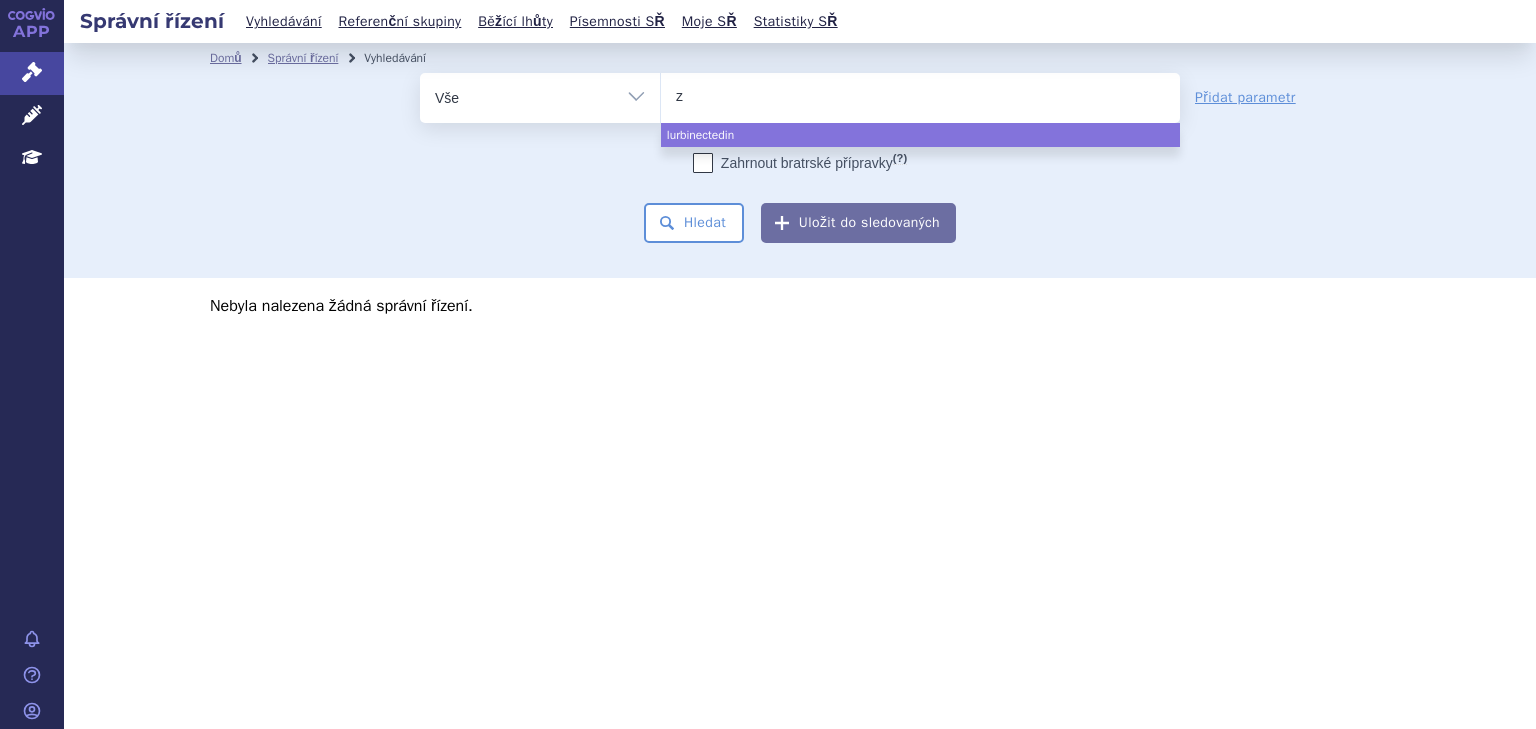 type on "ze" 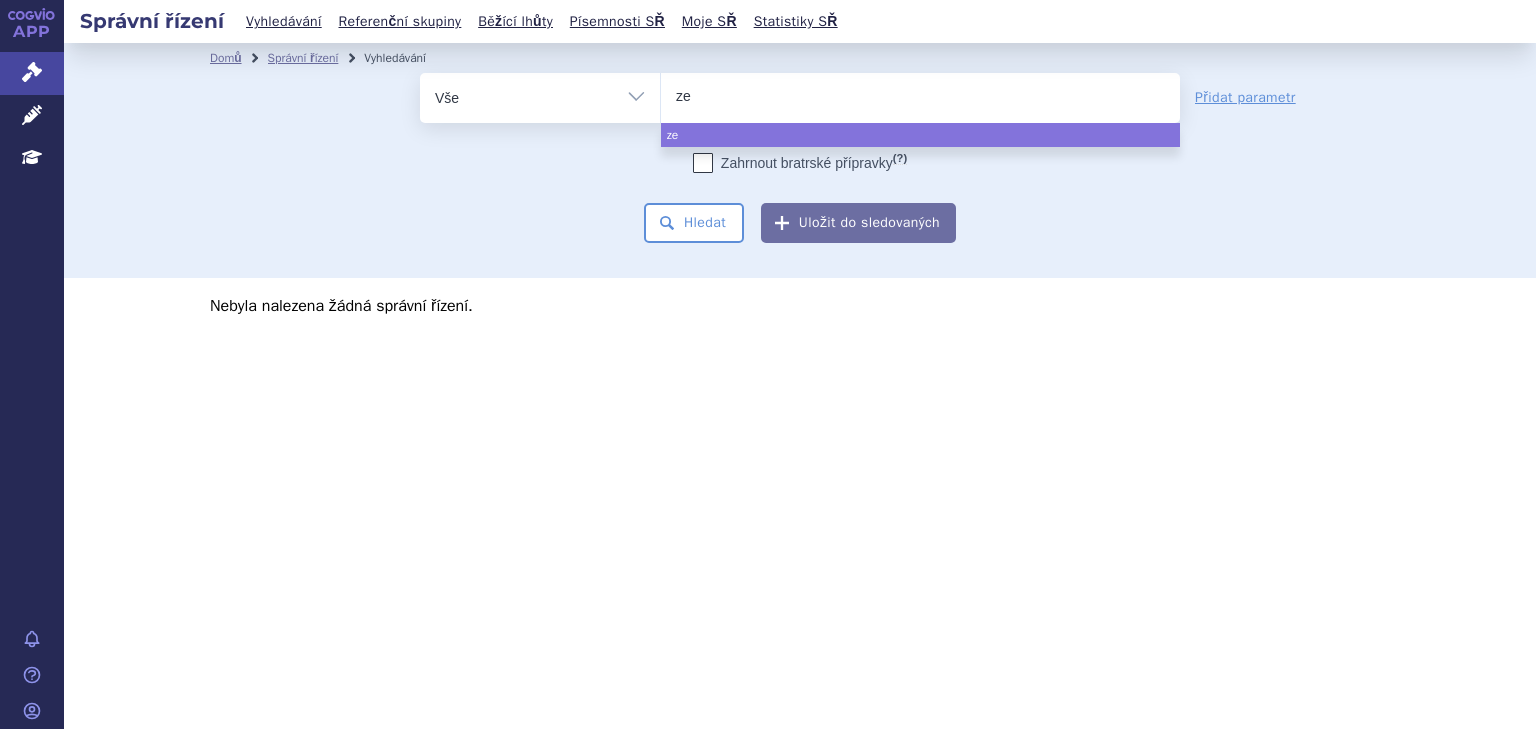 type on "zep" 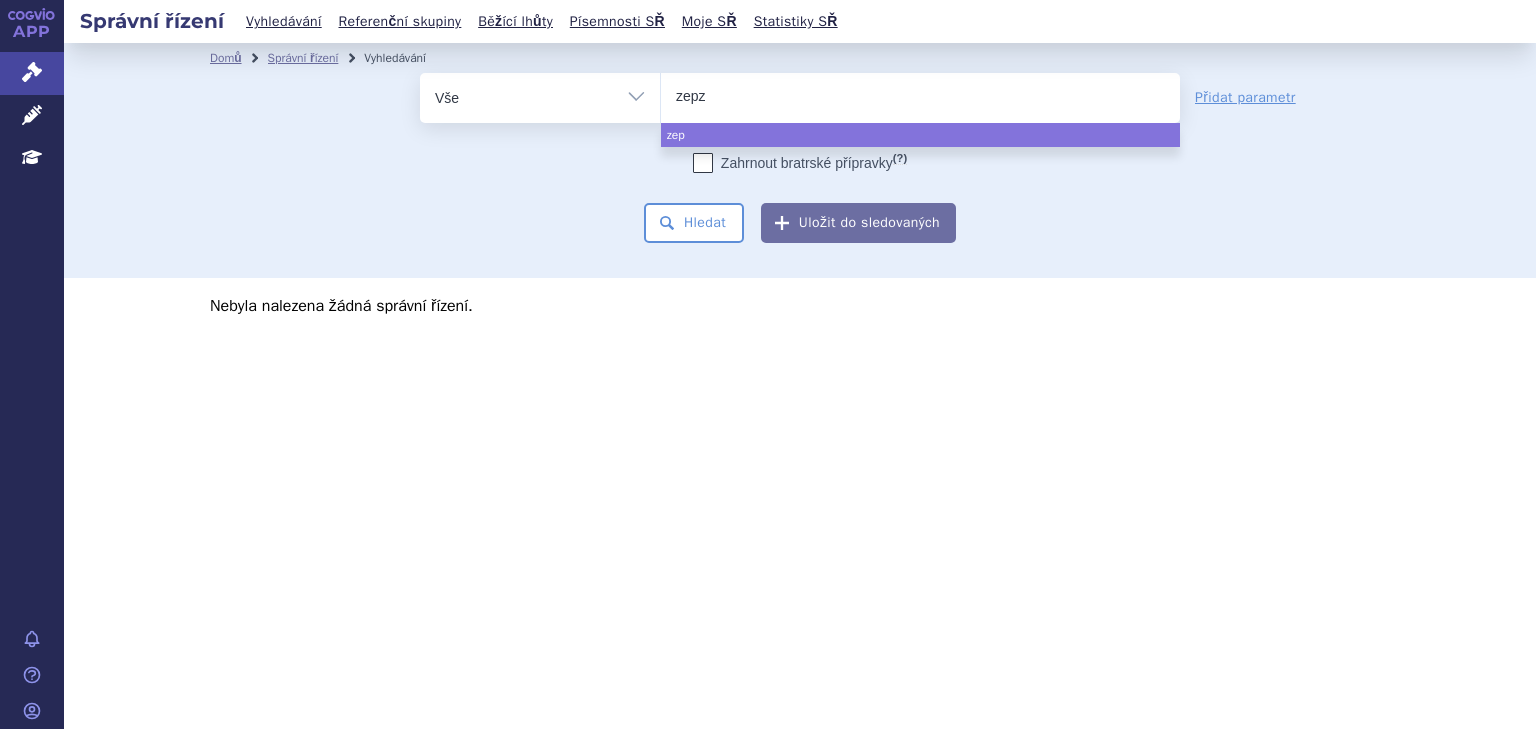 type on "zepze" 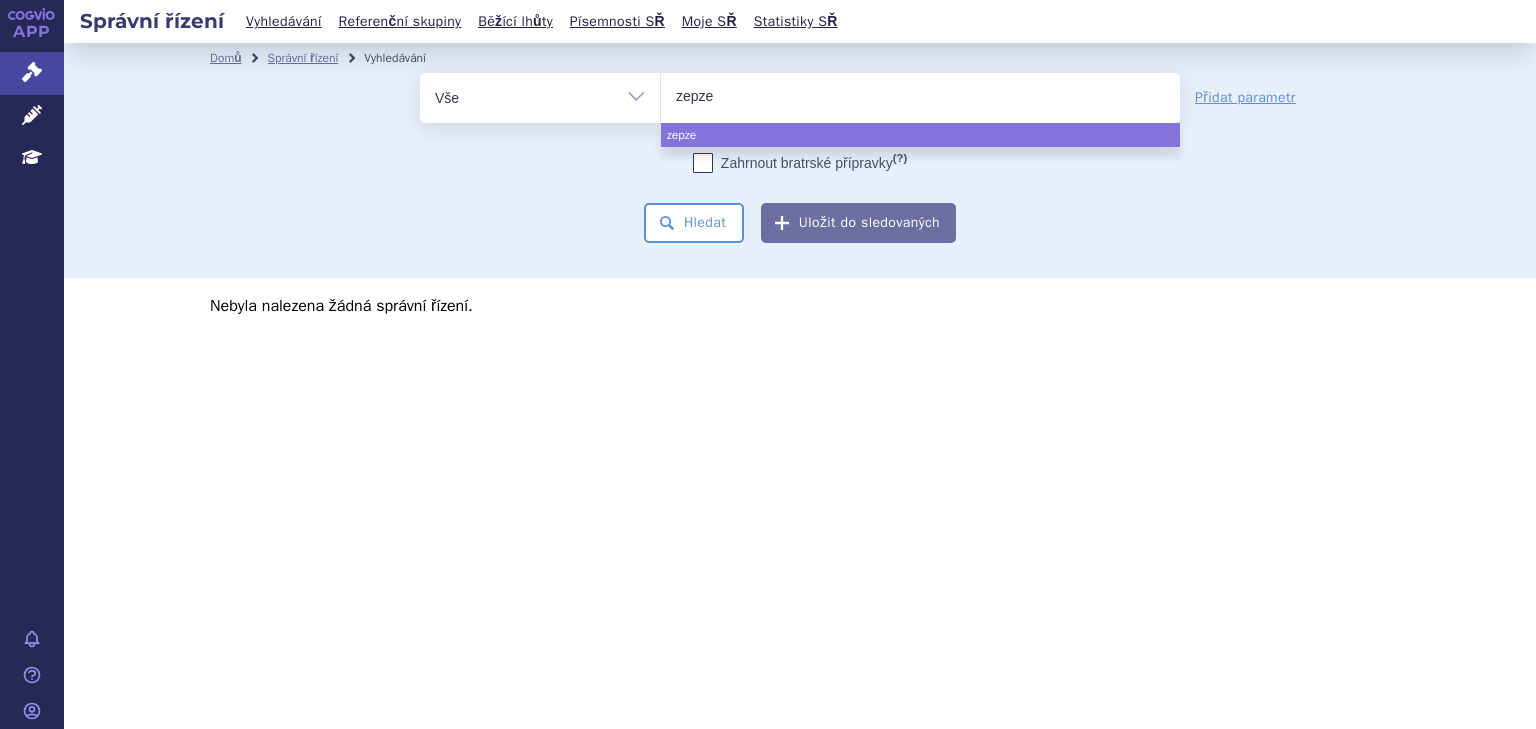 type on "zepzel" 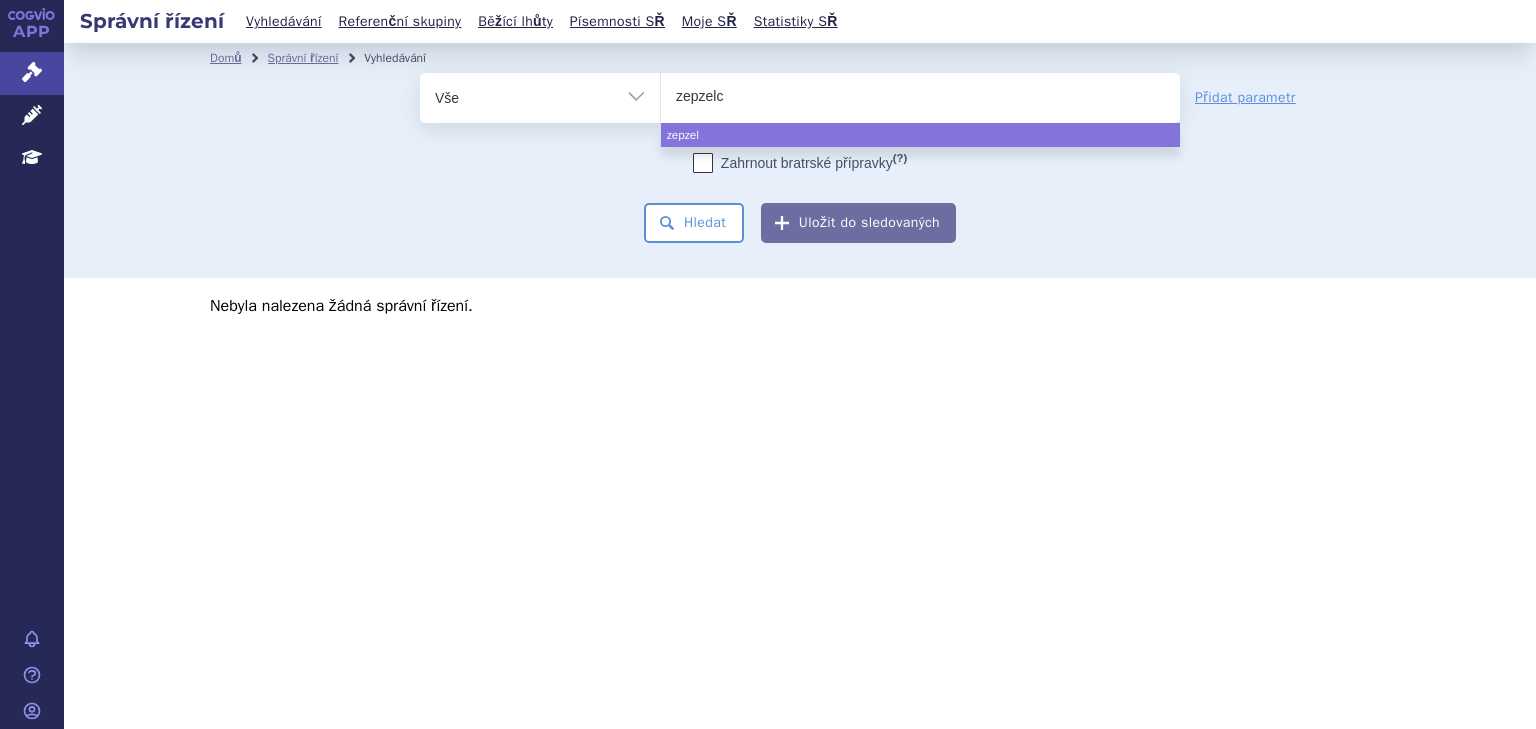 type on "zepzelca" 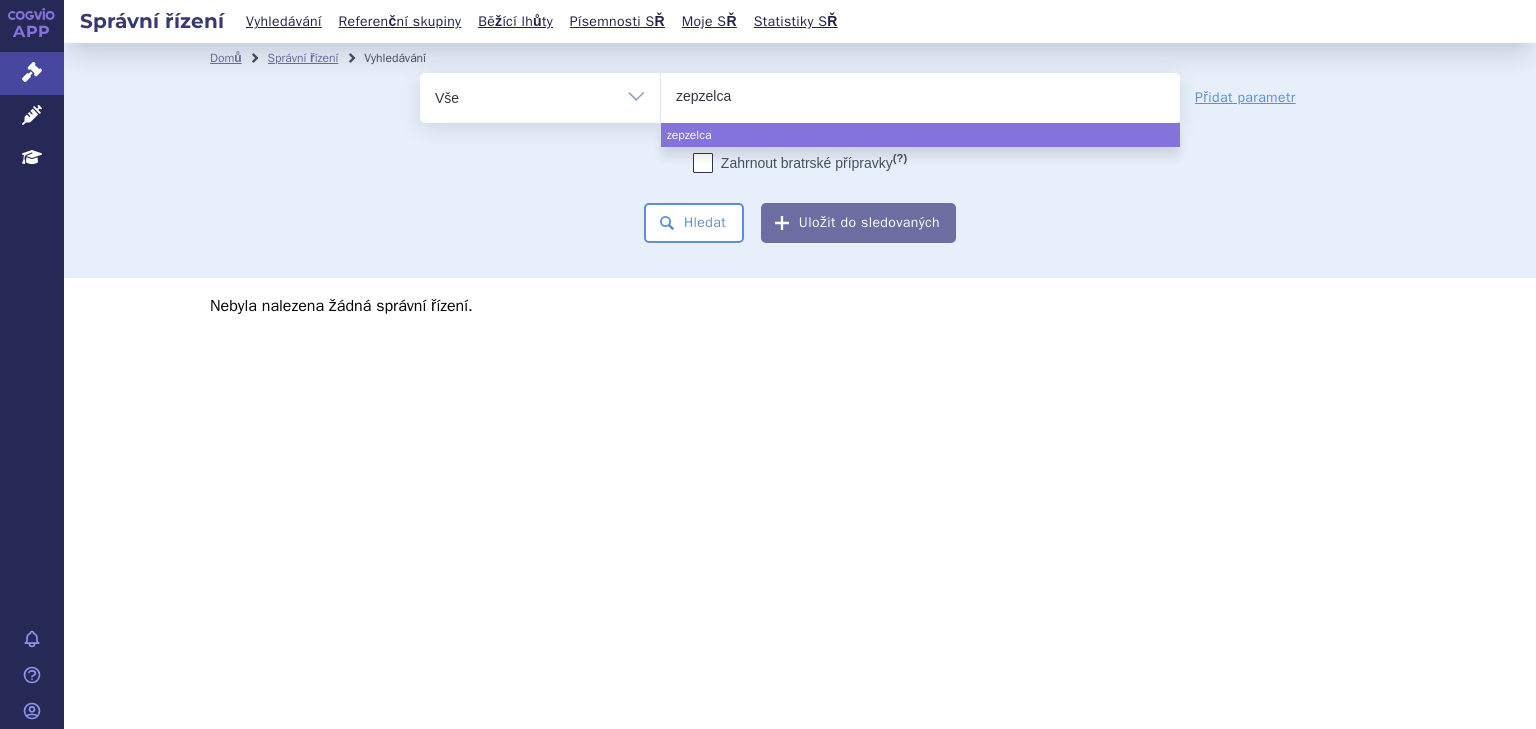 select on "zepzelca" 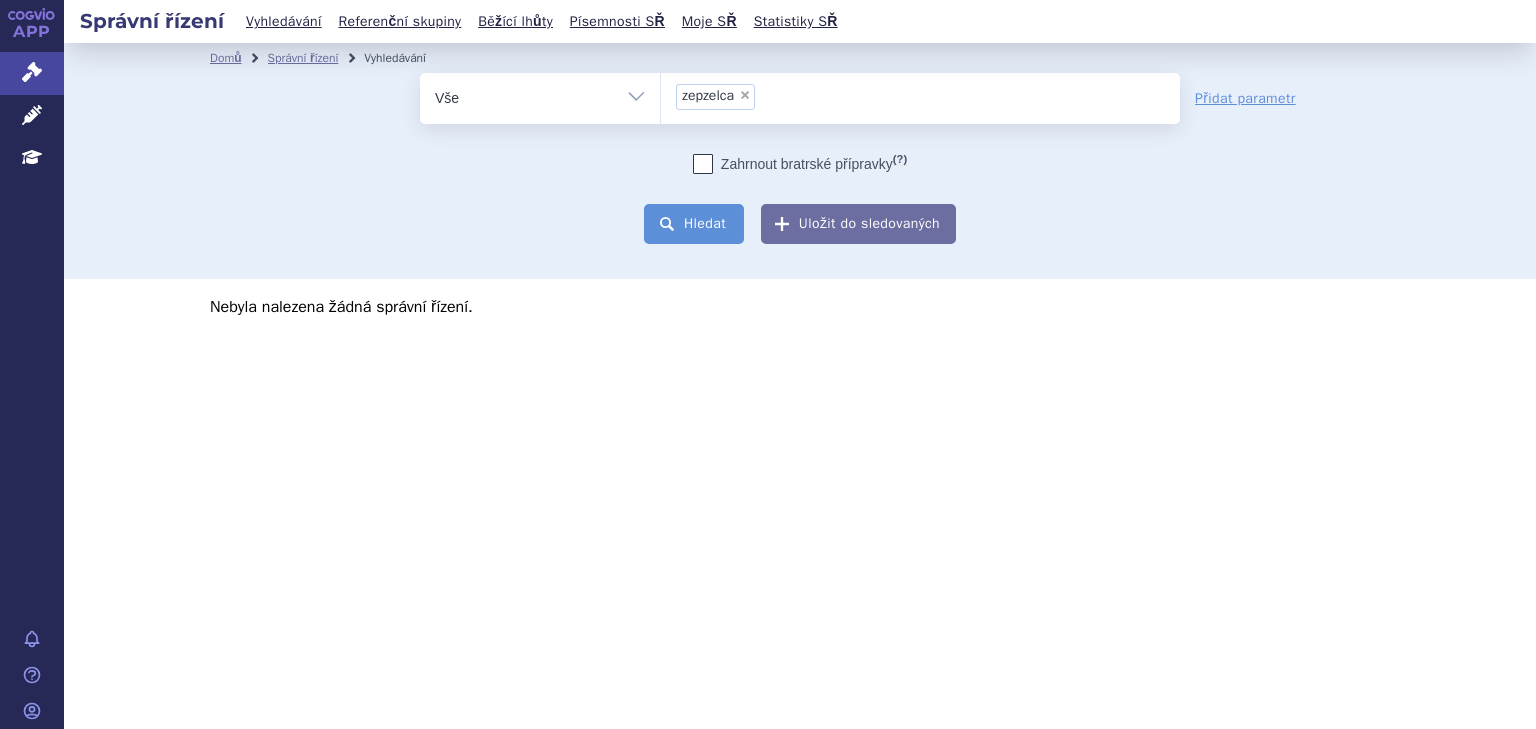 click on "Hledat" at bounding box center (694, 224) 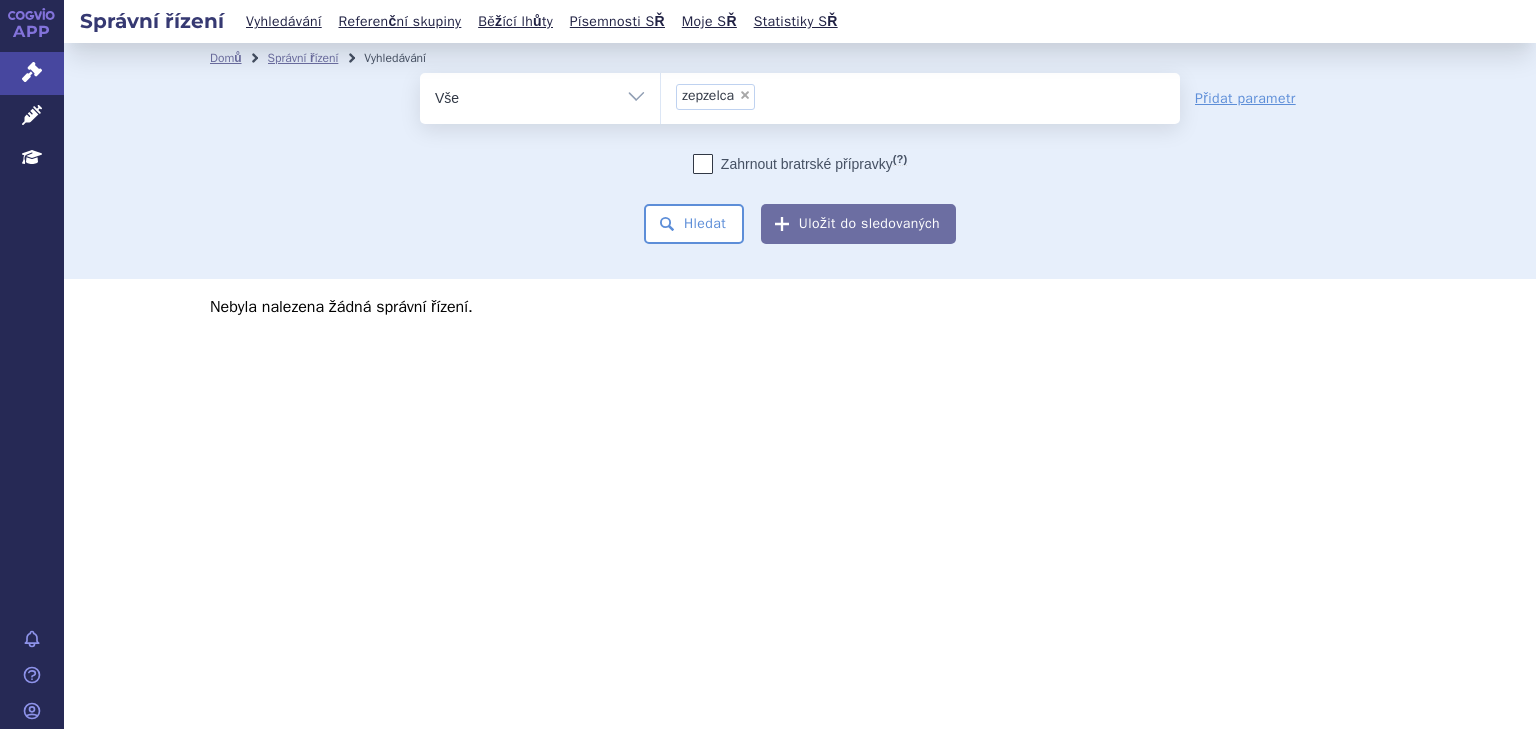 scroll, scrollTop: 0, scrollLeft: 0, axis: both 